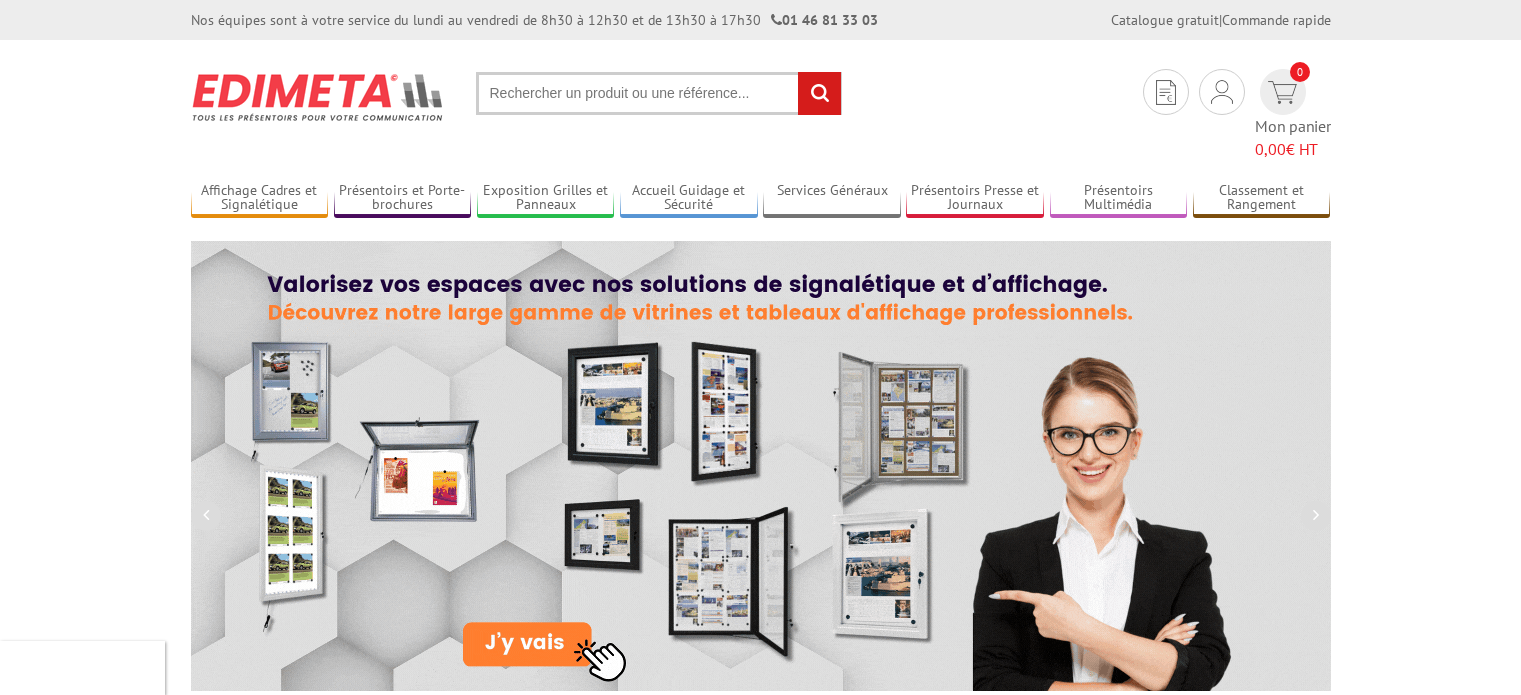 scroll, scrollTop: 0, scrollLeft: 0, axis: both 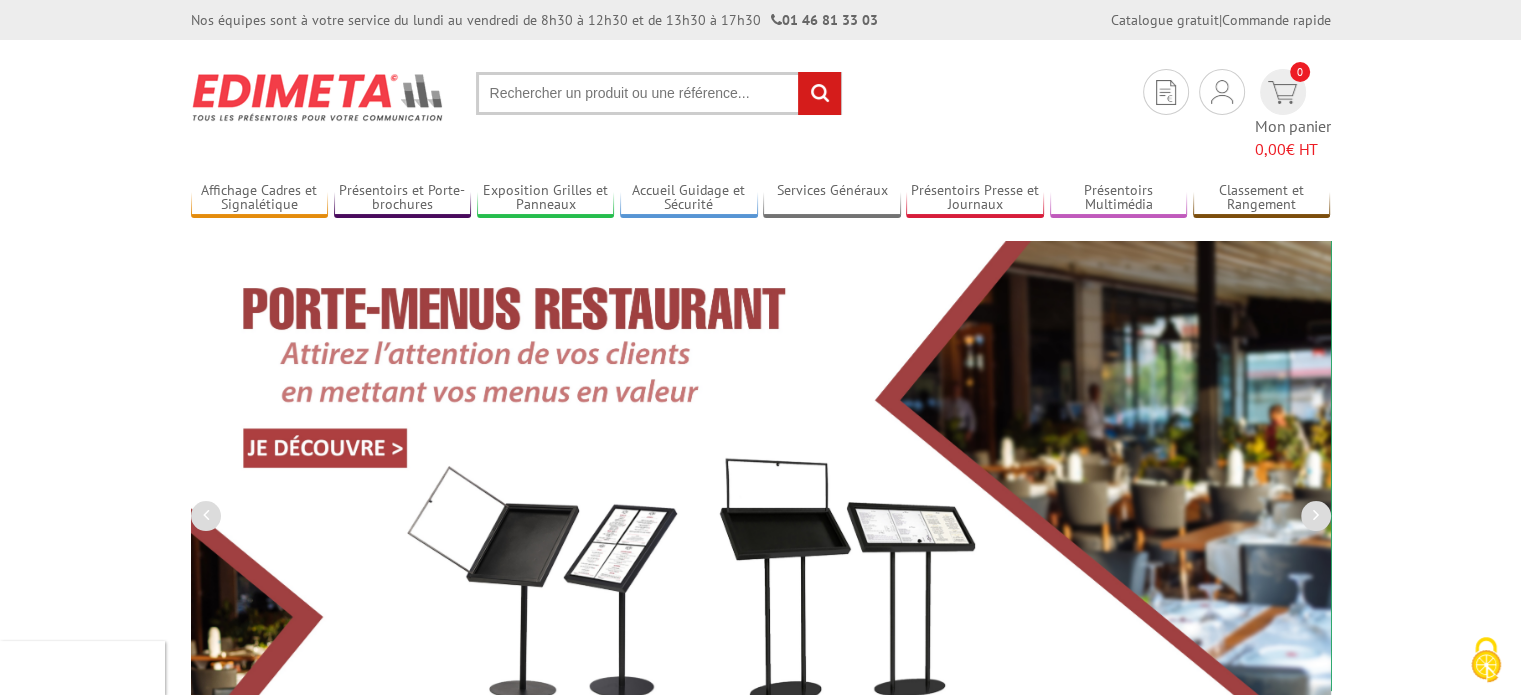 click at bounding box center (659, 93) 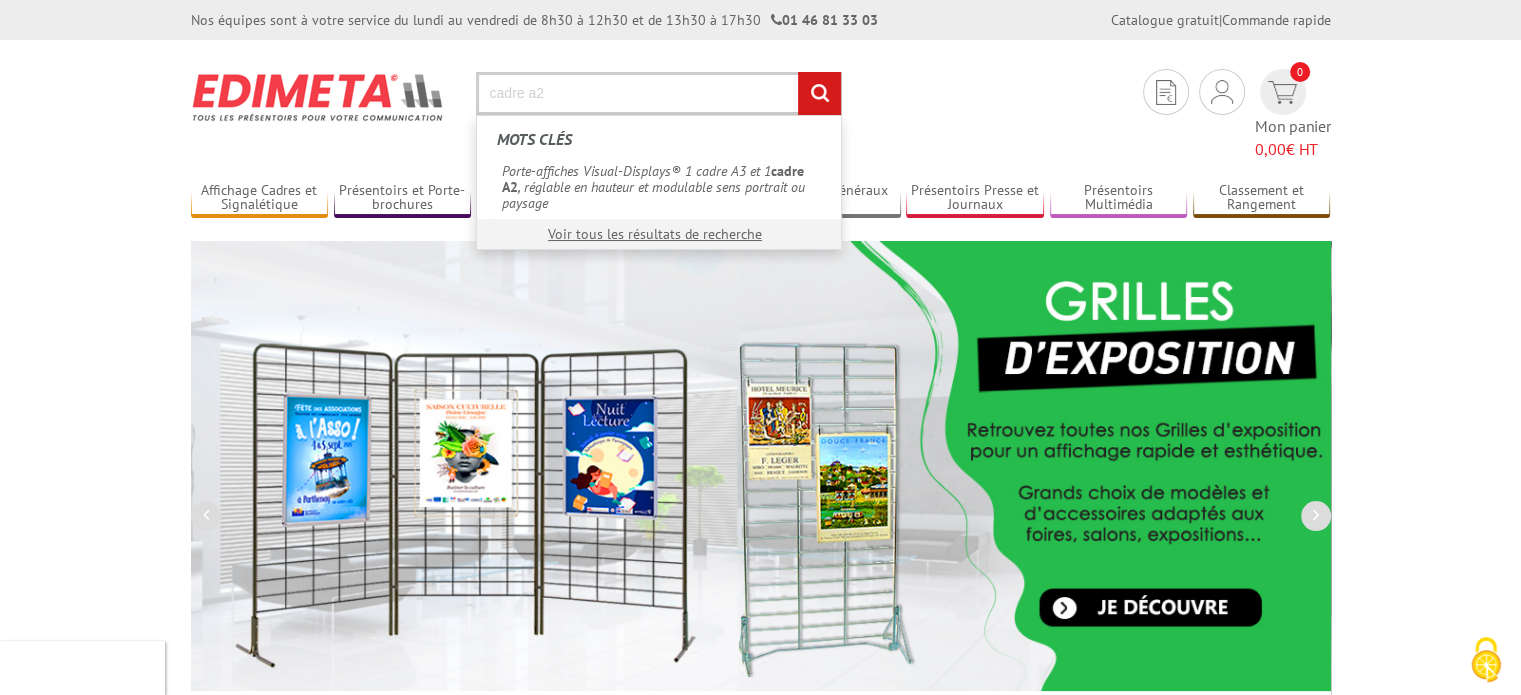 type on "cadre a2" 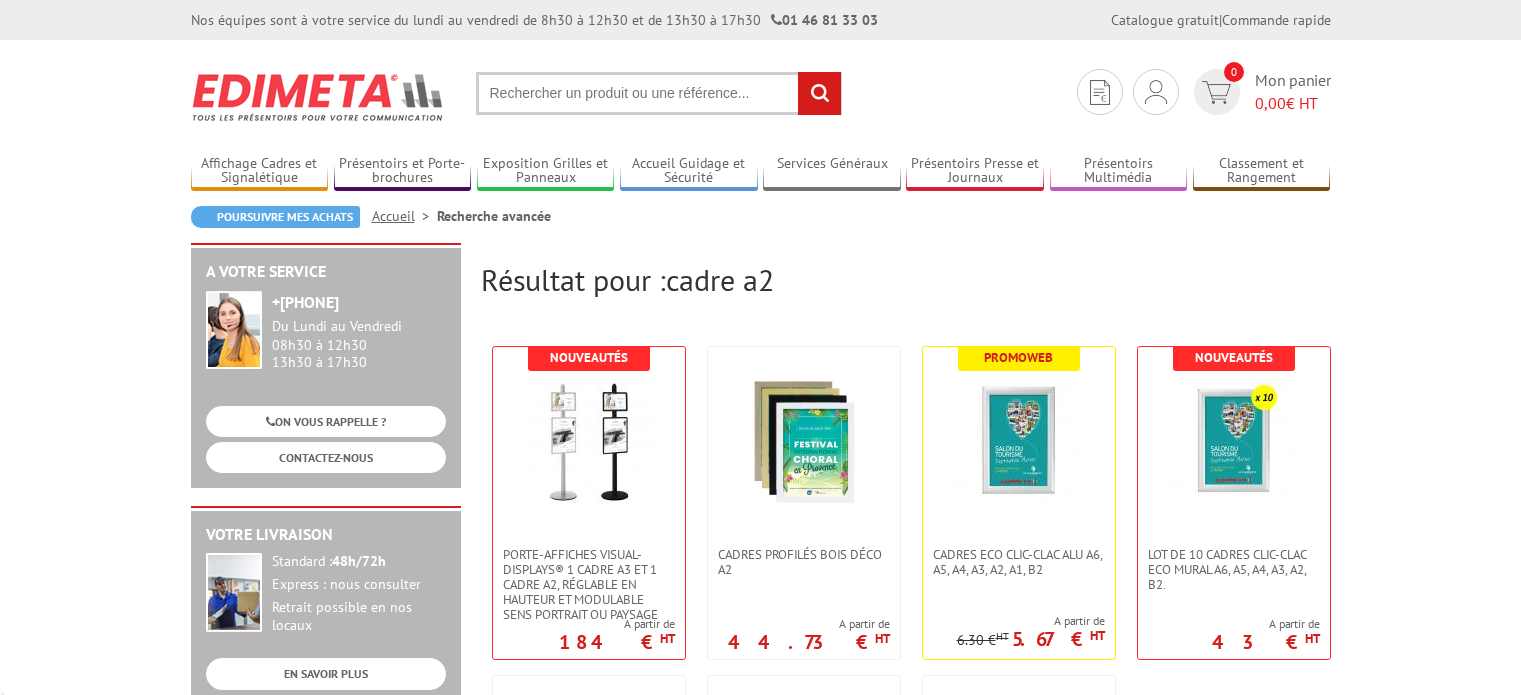 scroll, scrollTop: 0, scrollLeft: 0, axis: both 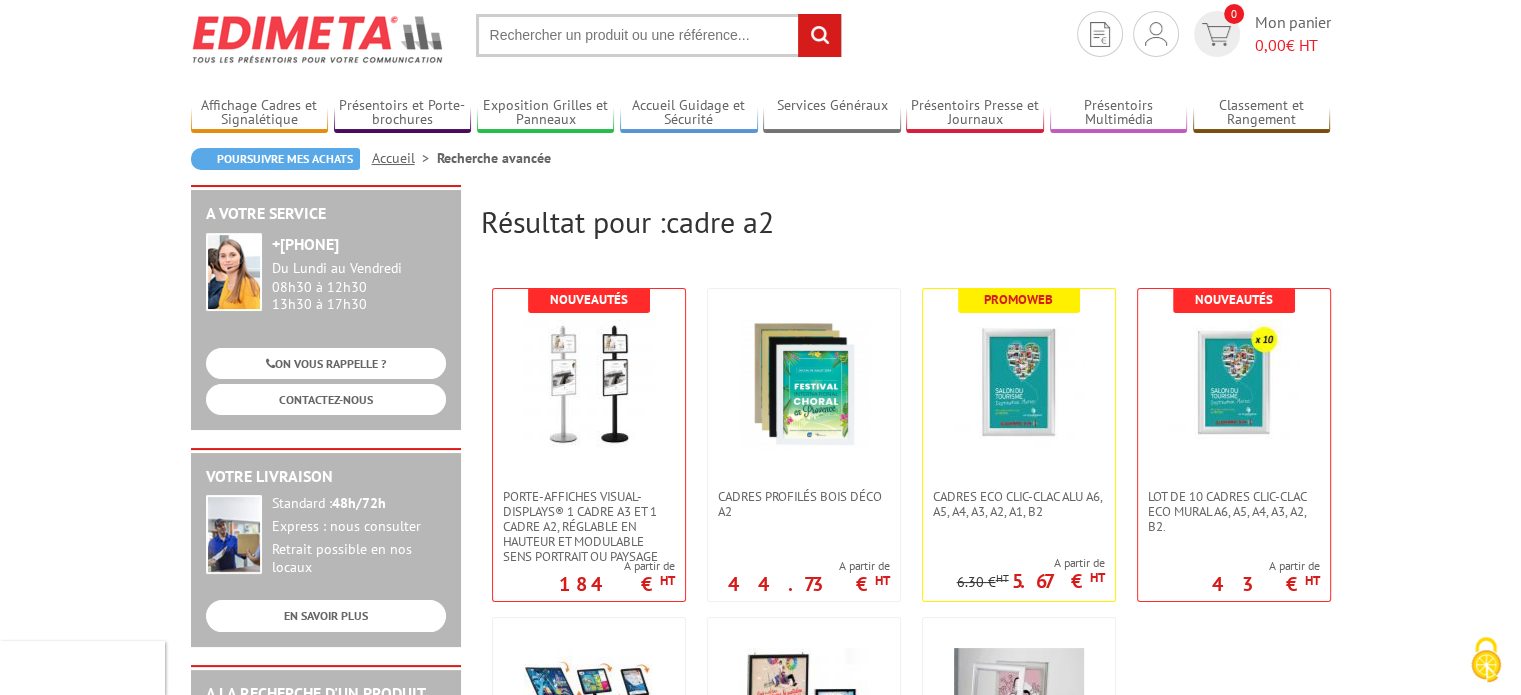 click on "Cadres Profilés Bois Déco A2
A partir de
44.73 €  HT" at bounding box center (798, 440) 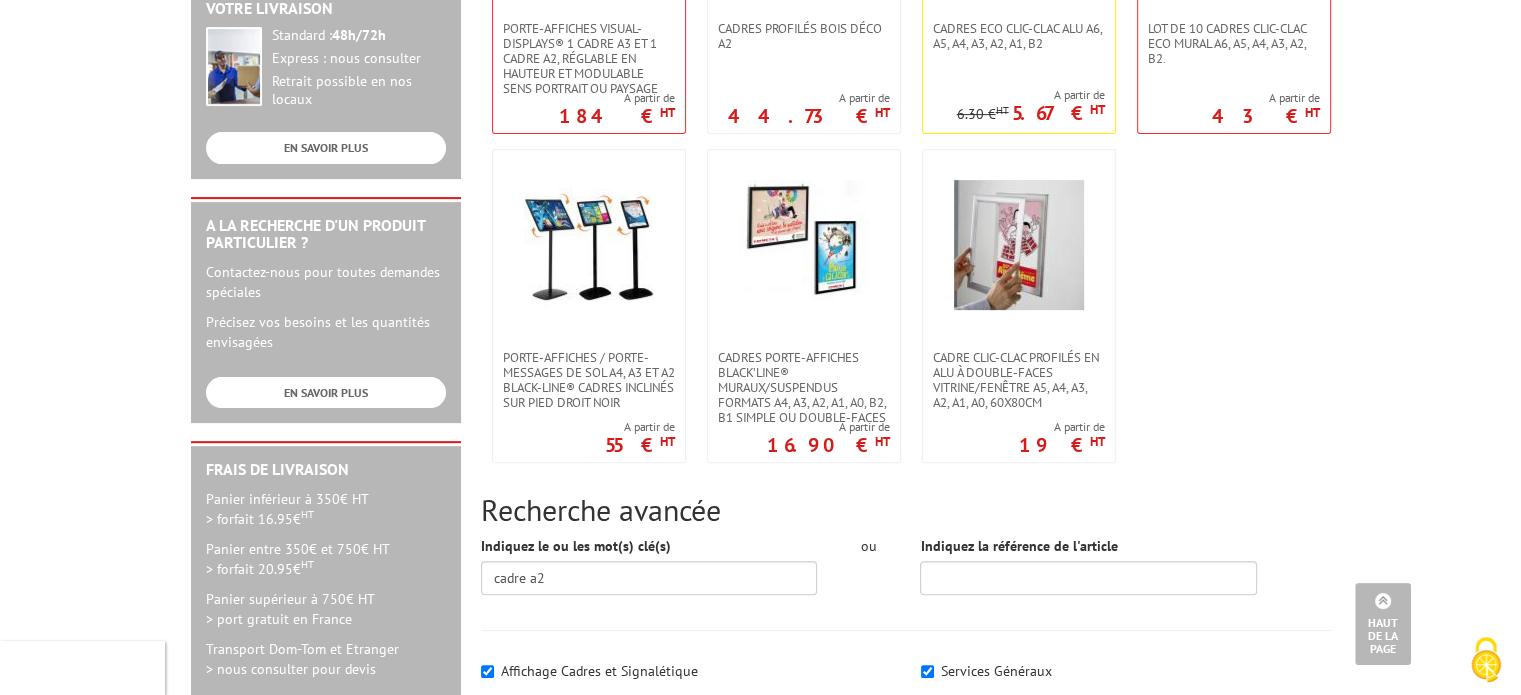 scroll, scrollTop: 524, scrollLeft: 0, axis: vertical 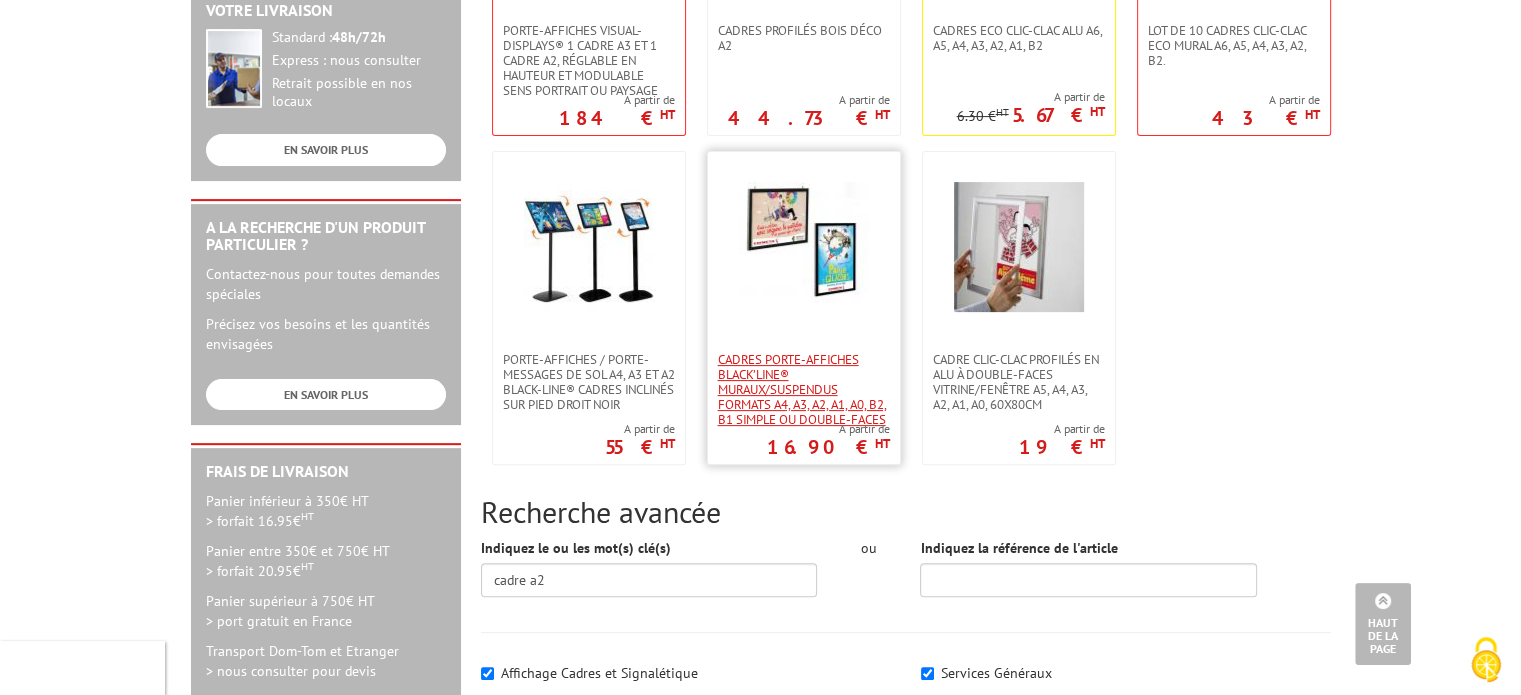 click on "Cadres porte-affiches Black’Line® muraux/suspendus Formats A4, A3, A2, A1, A0, B2, B1 simple ou double-faces" at bounding box center [804, 389] 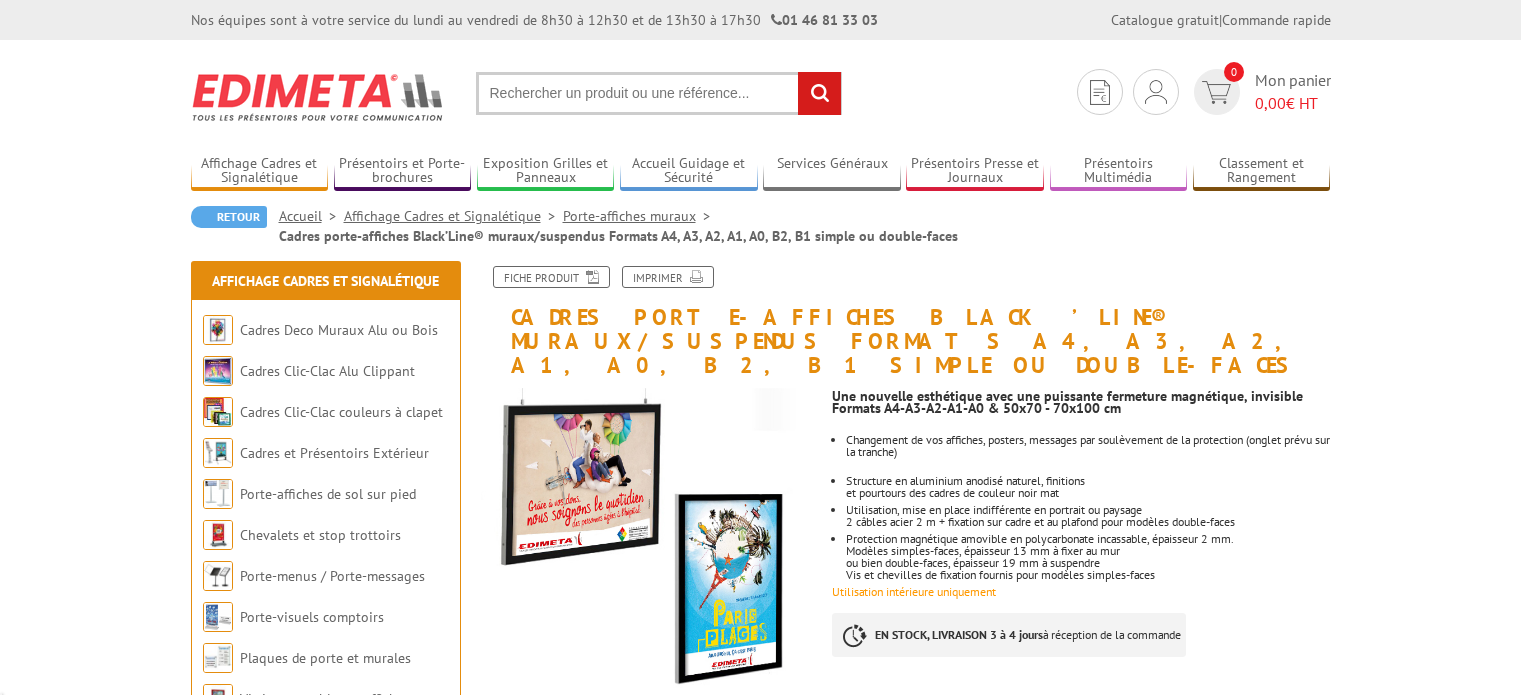 scroll, scrollTop: 0, scrollLeft: 0, axis: both 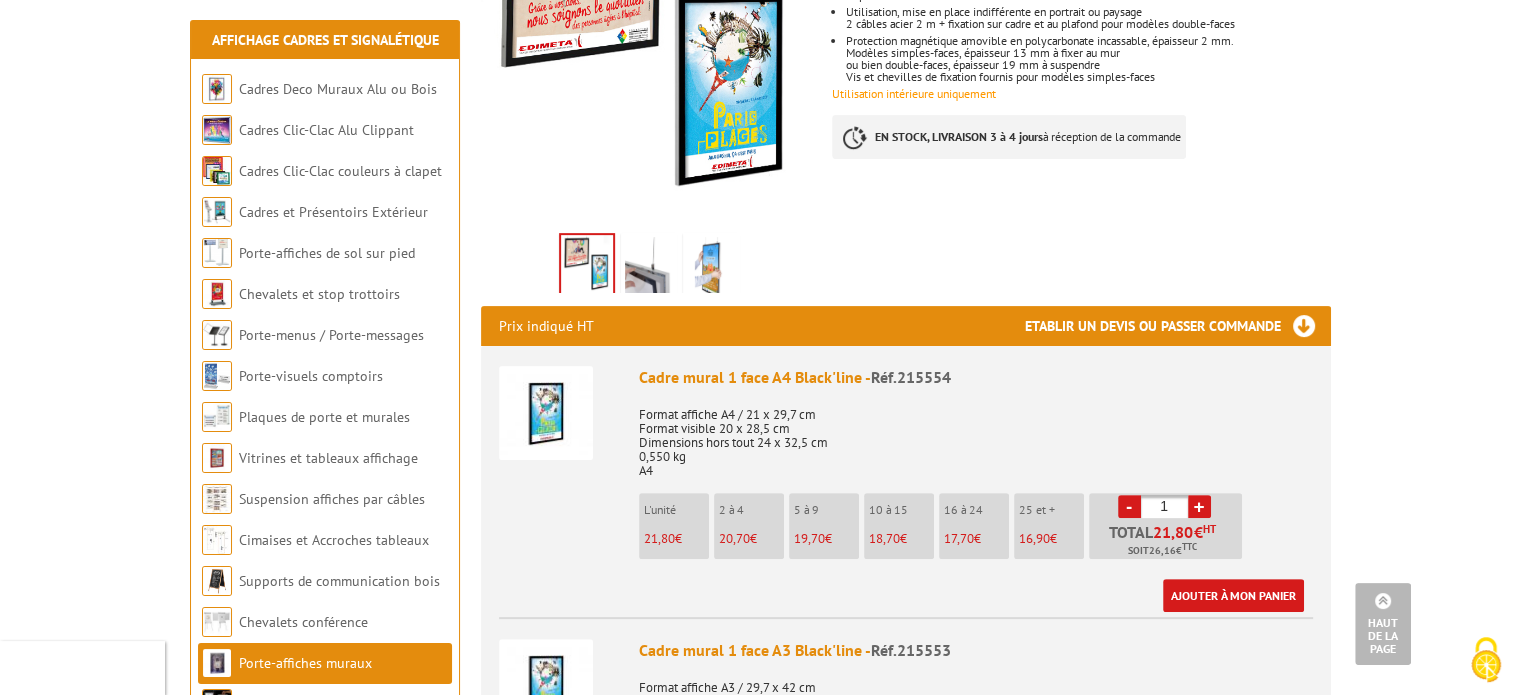 click on "1" at bounding box center (1164, 506) 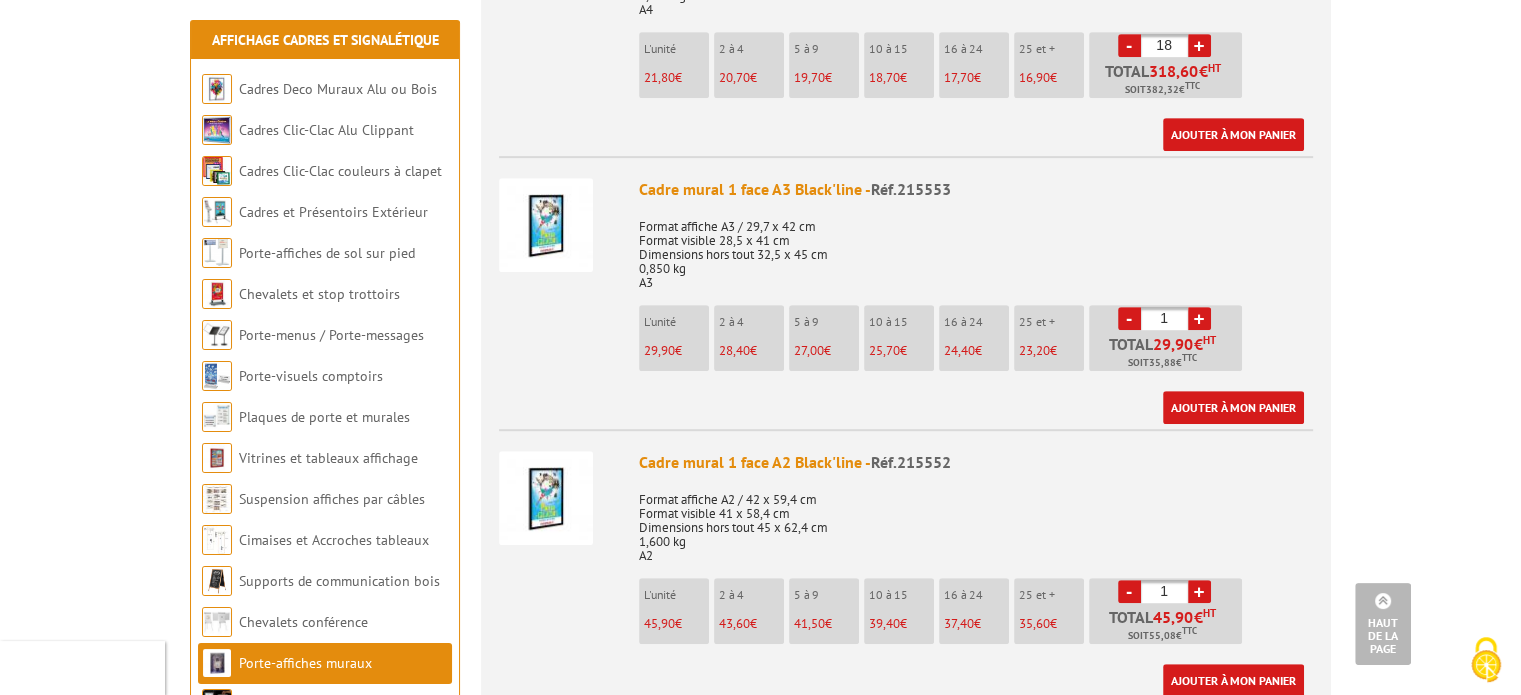 scroll, scrollTop: 963, scrollLeft: 0, axis: vertical 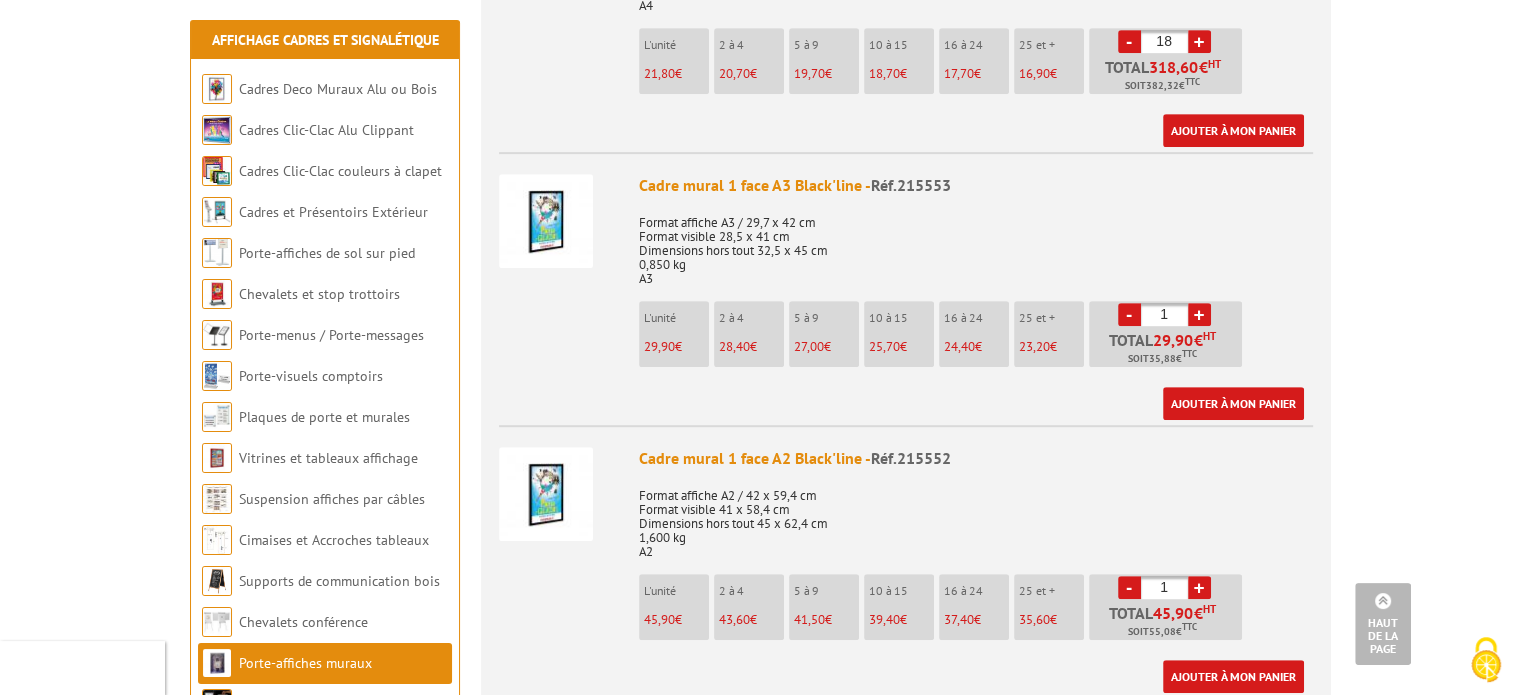 type on "18" 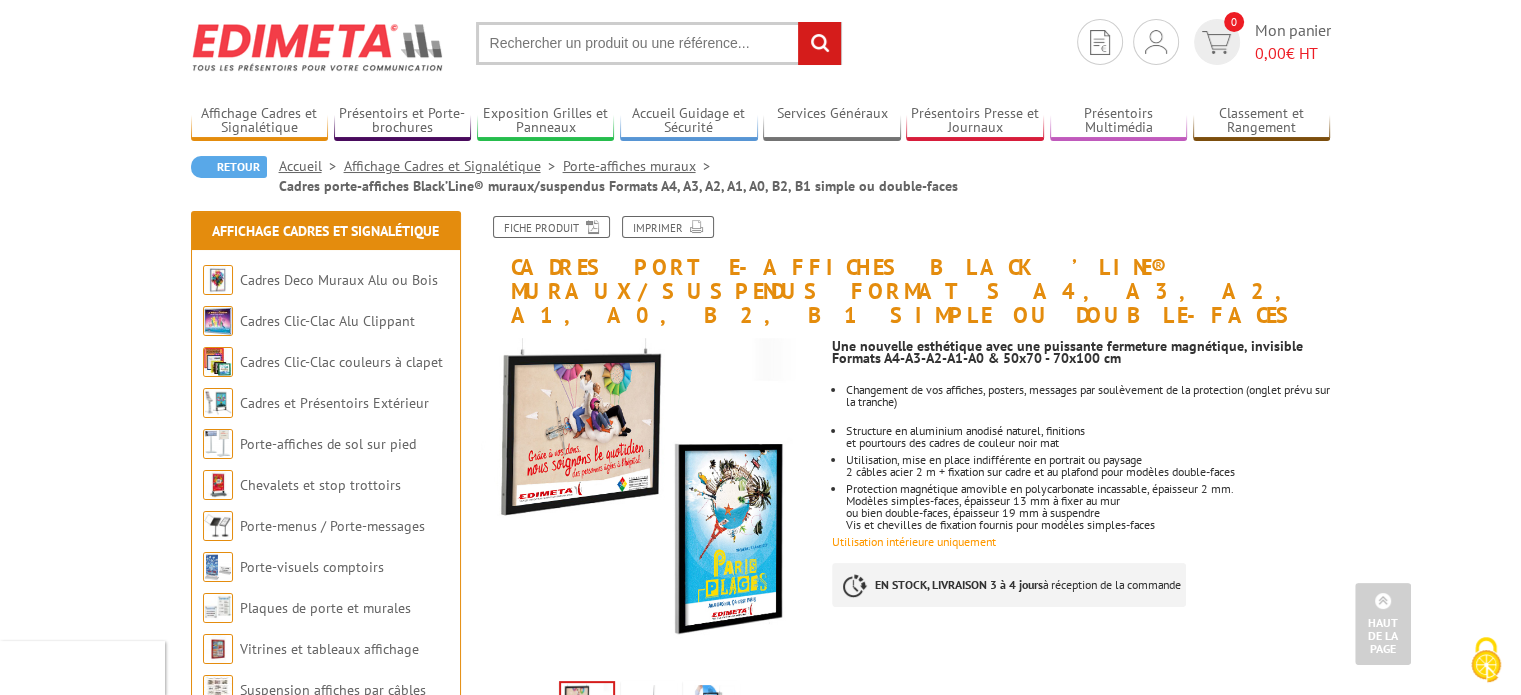 scroll, scrollTop: 0, scrollLeft: 0, axis: both 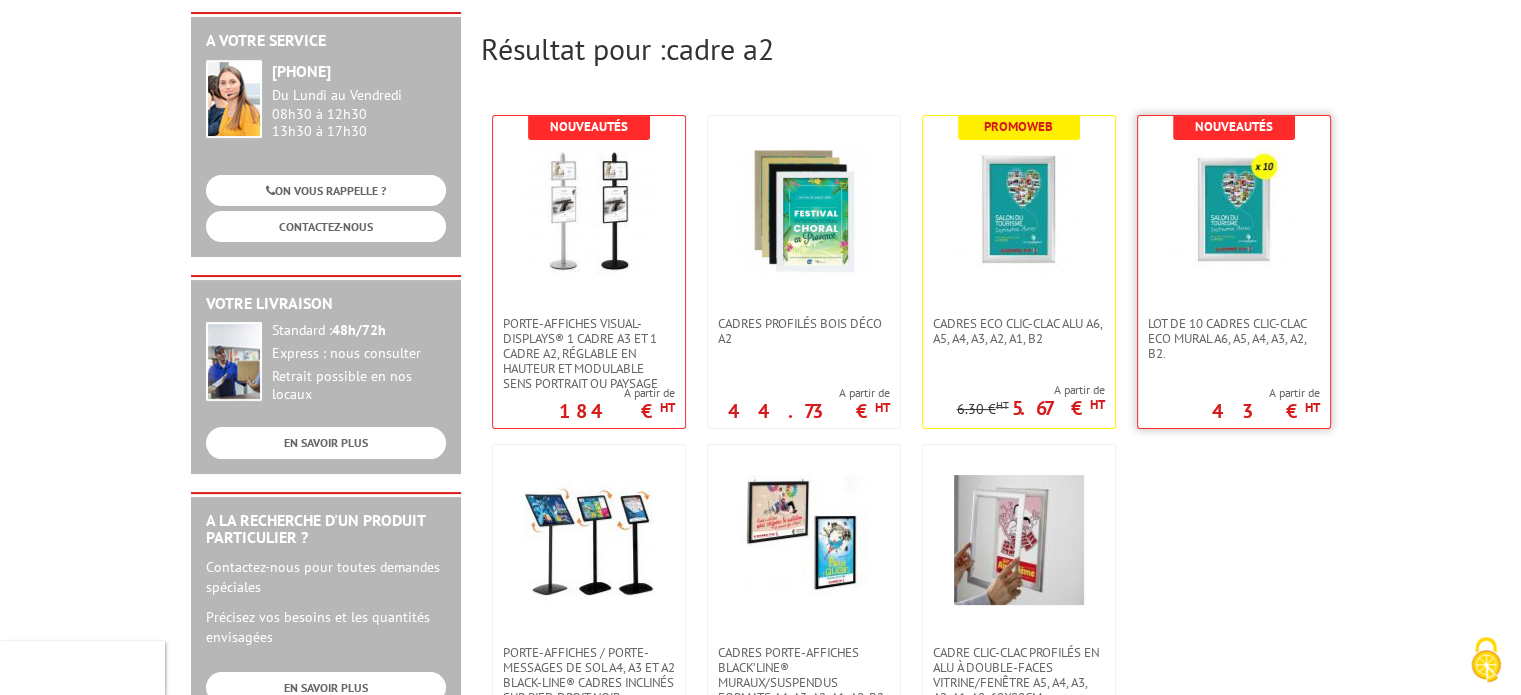 click at bounding box center [1234, 211] 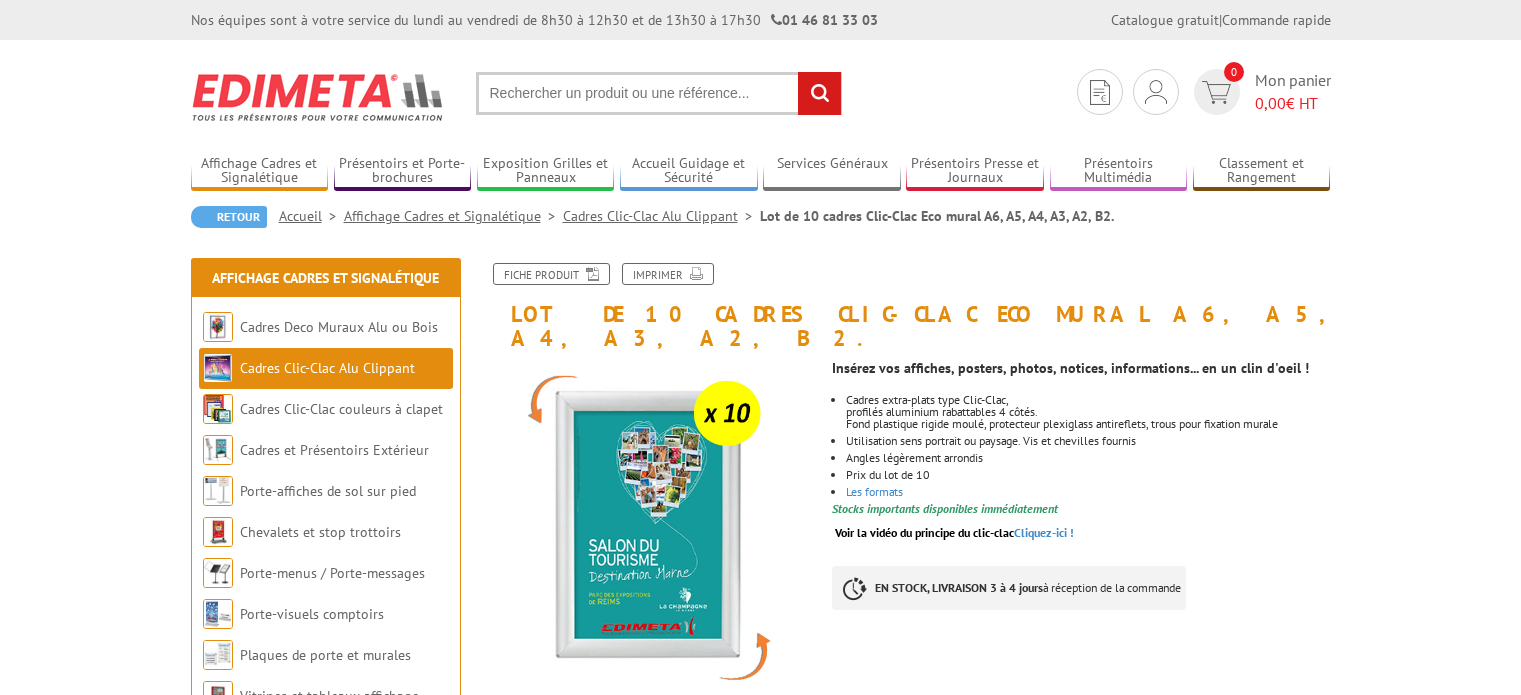 scroll, scrollTop: 0, scrollLeft: 0, axis: both 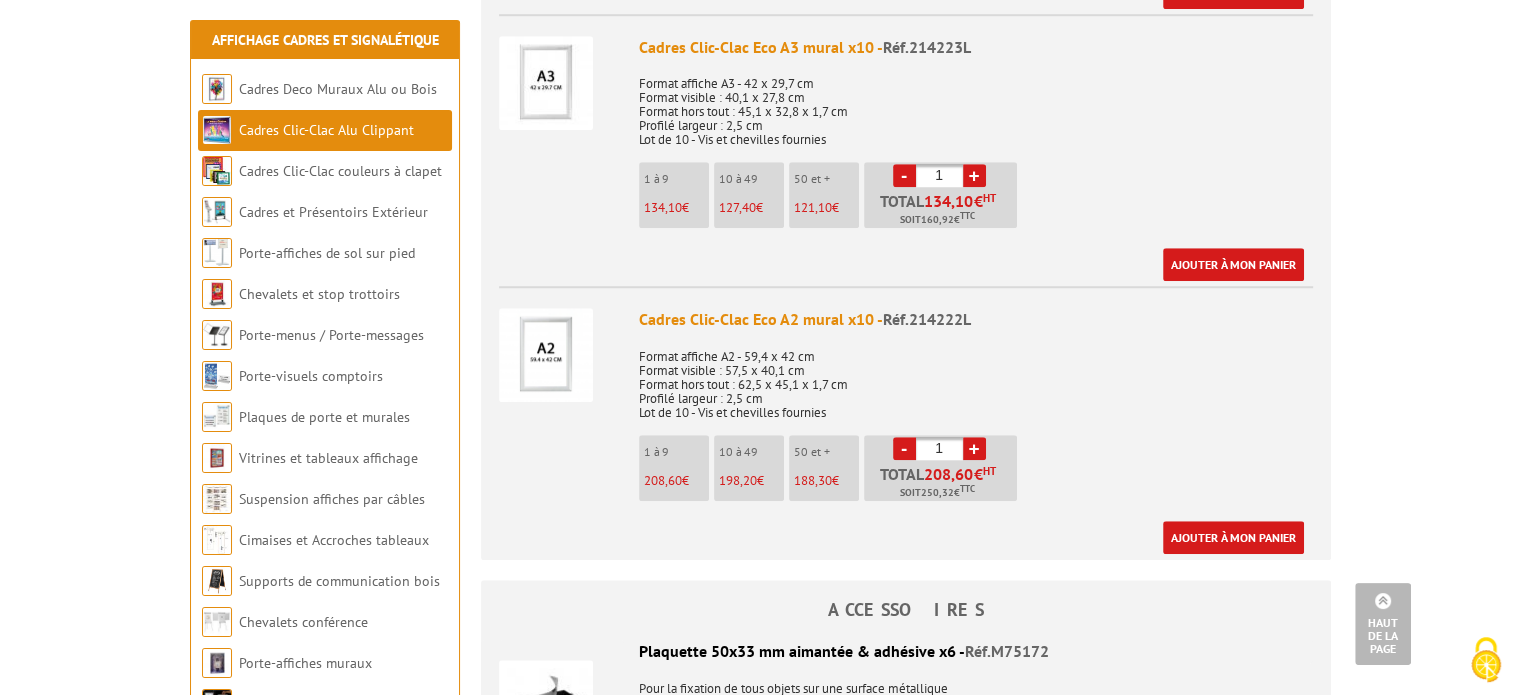 click on "+" at bounding box center [974, 448] 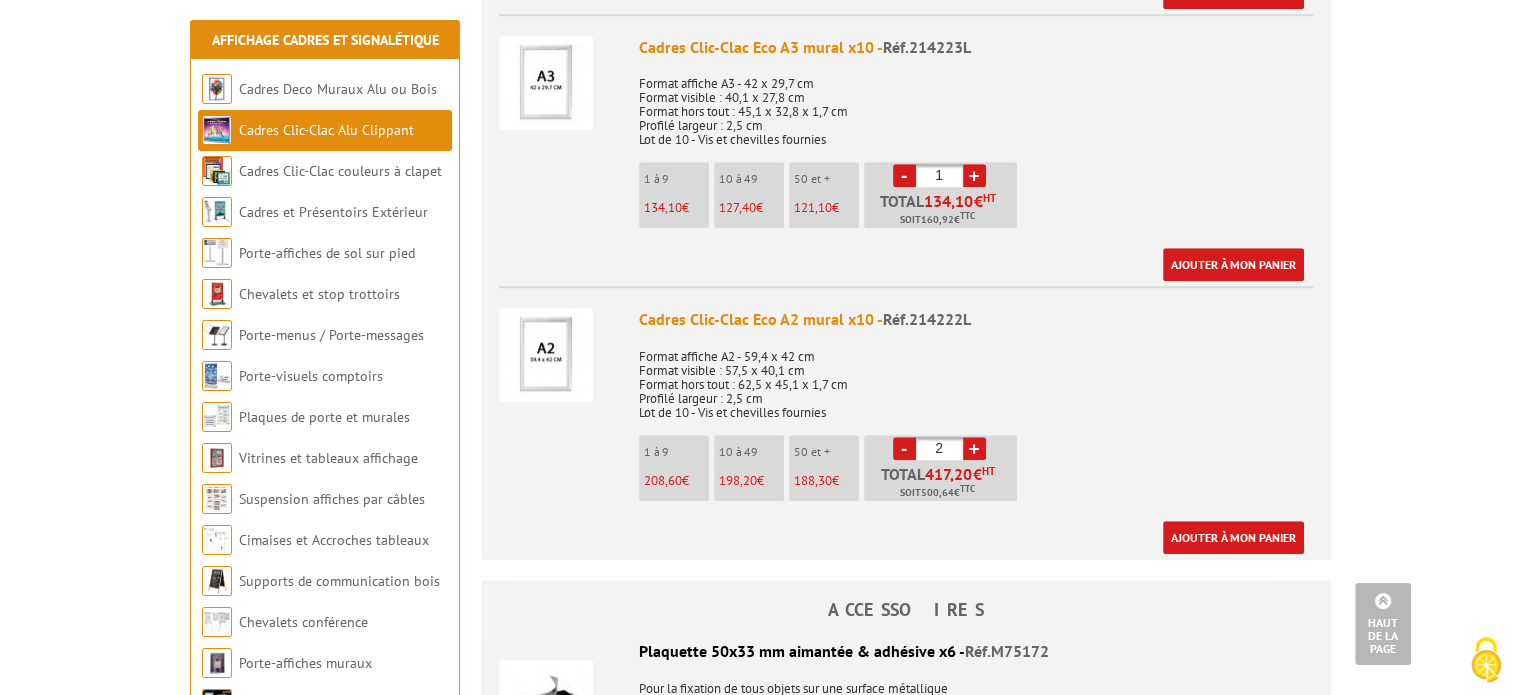click at bounding box center (546, 355) 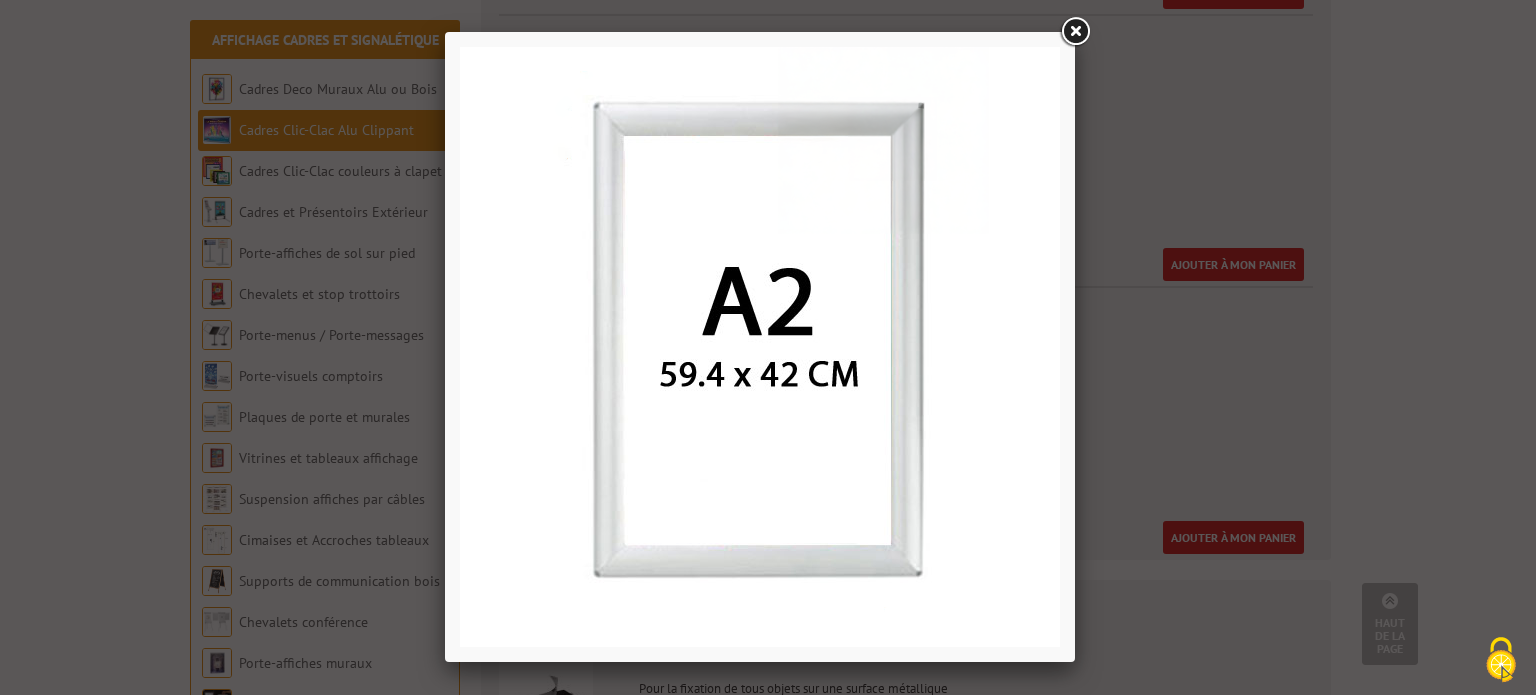 click at bounding box center (1075, 32) 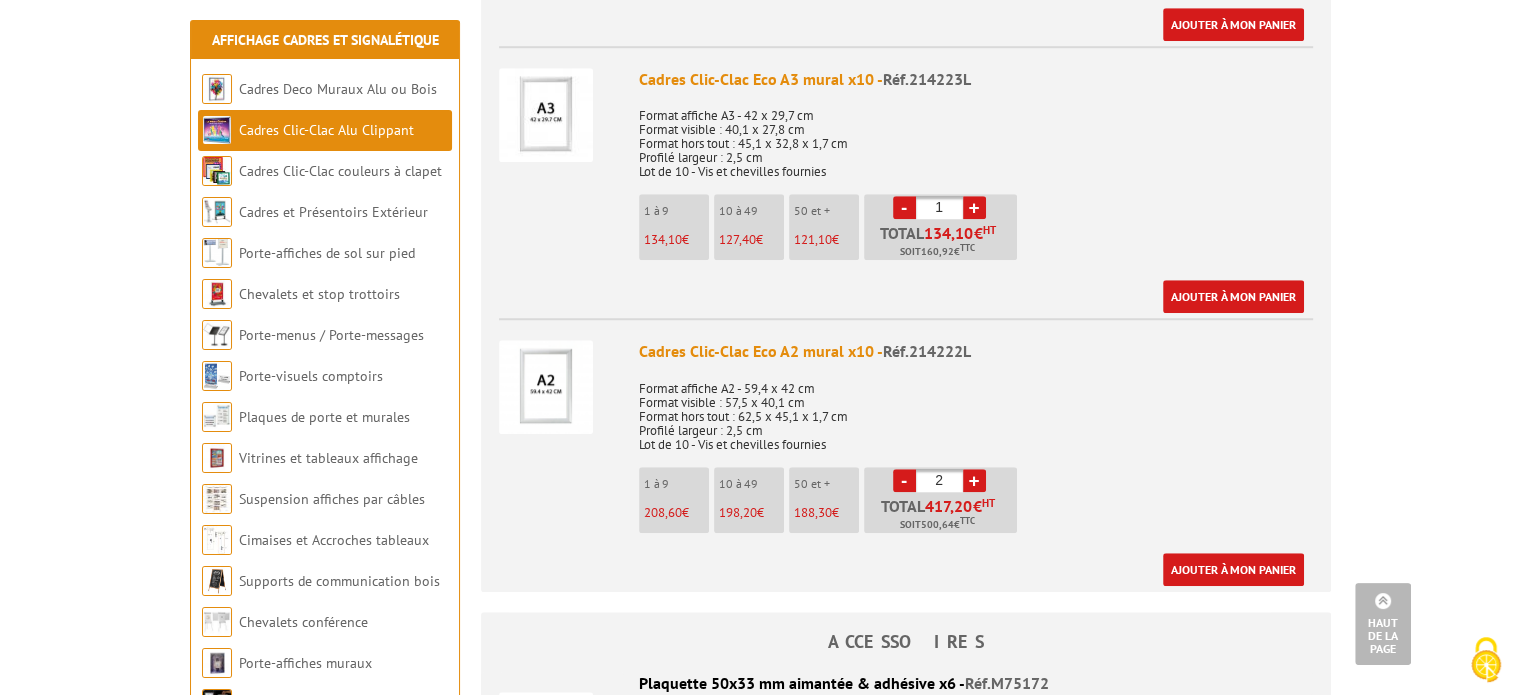scroll, scrollTop: 1591, scrollLeft: 0, axis: vertical 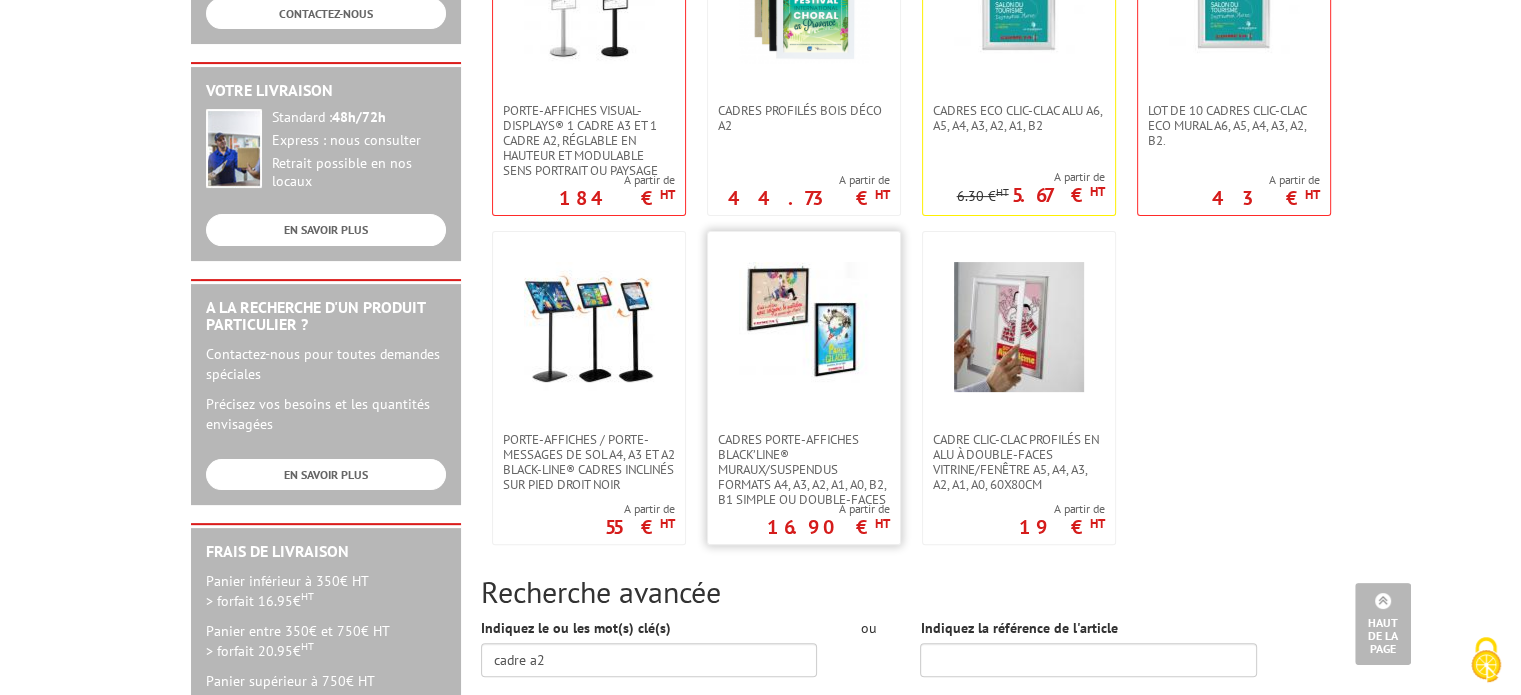 click at bounding box center [804, 327] 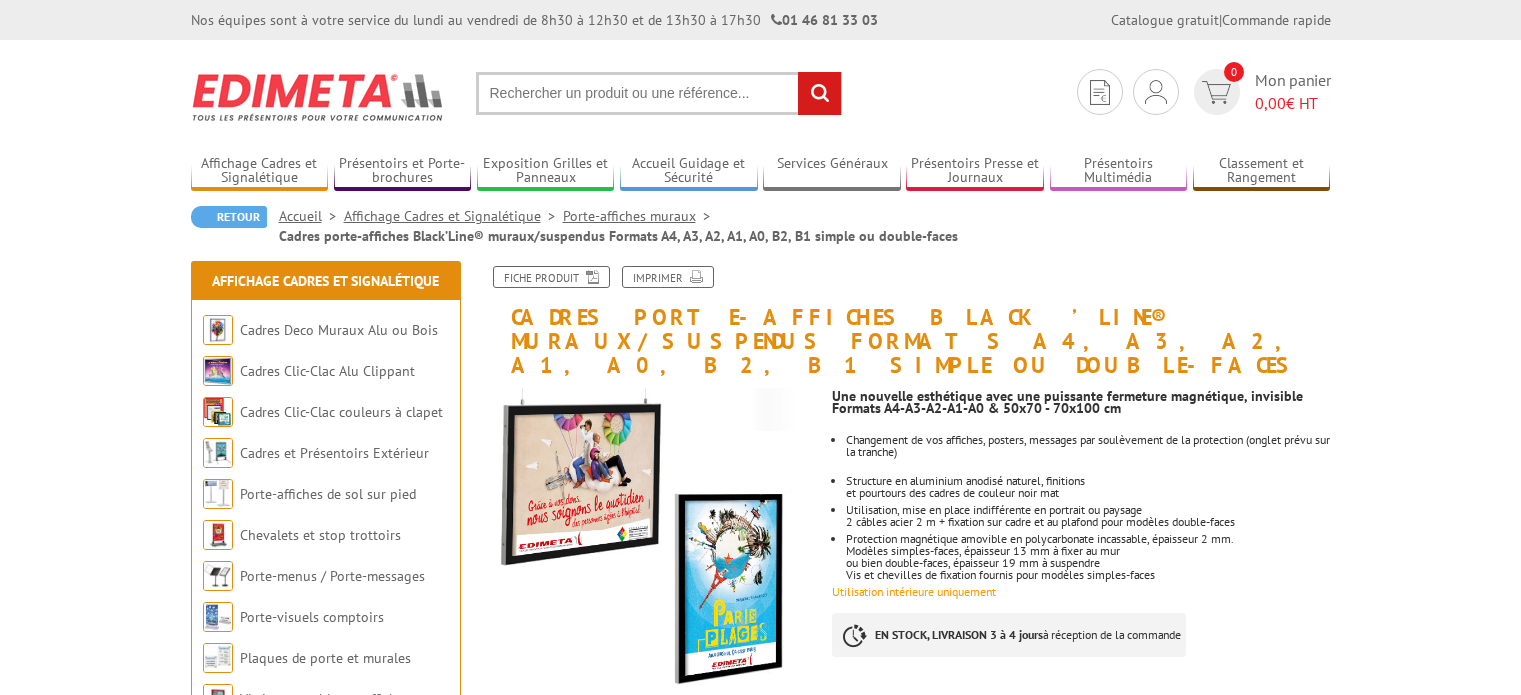 scroll, scrollTop: 0, scrollLeft: 0, axis: both 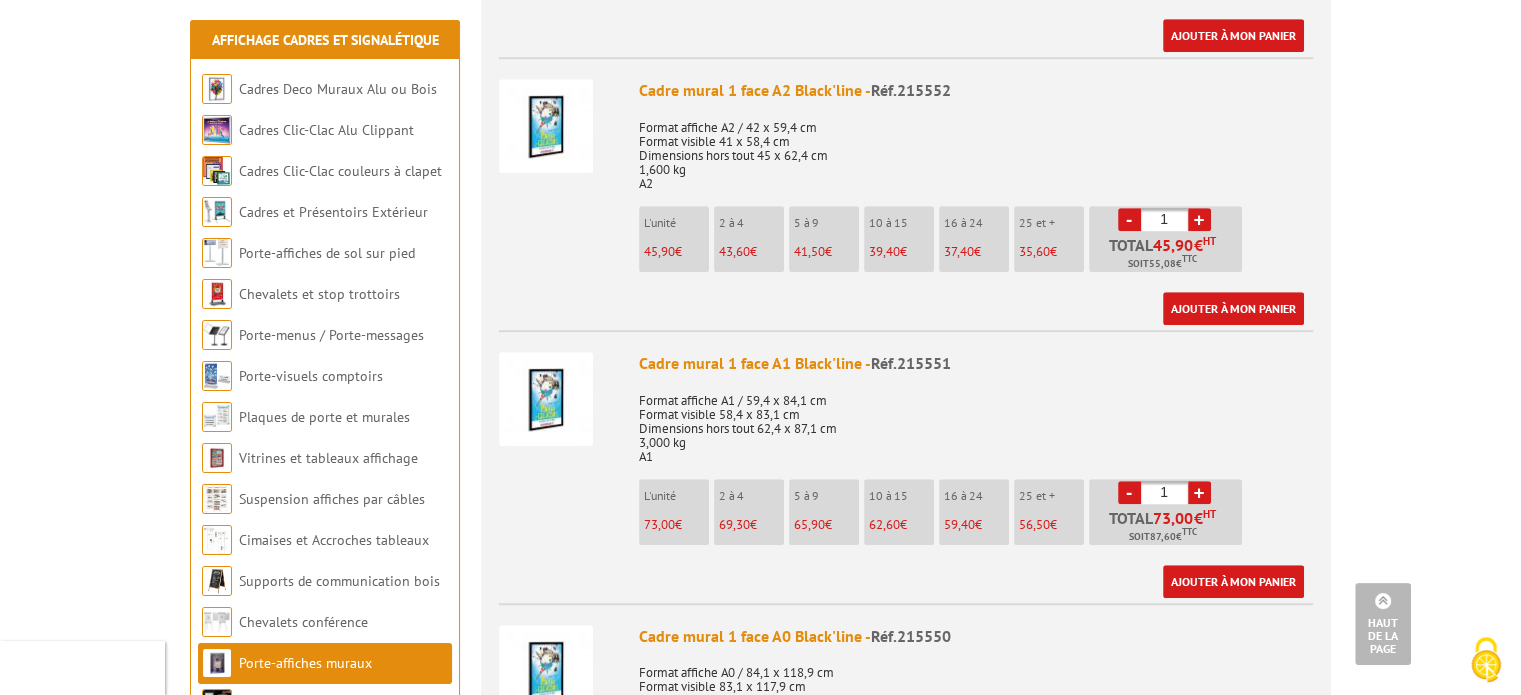 click on "1" at bounding box center [1164, 219] 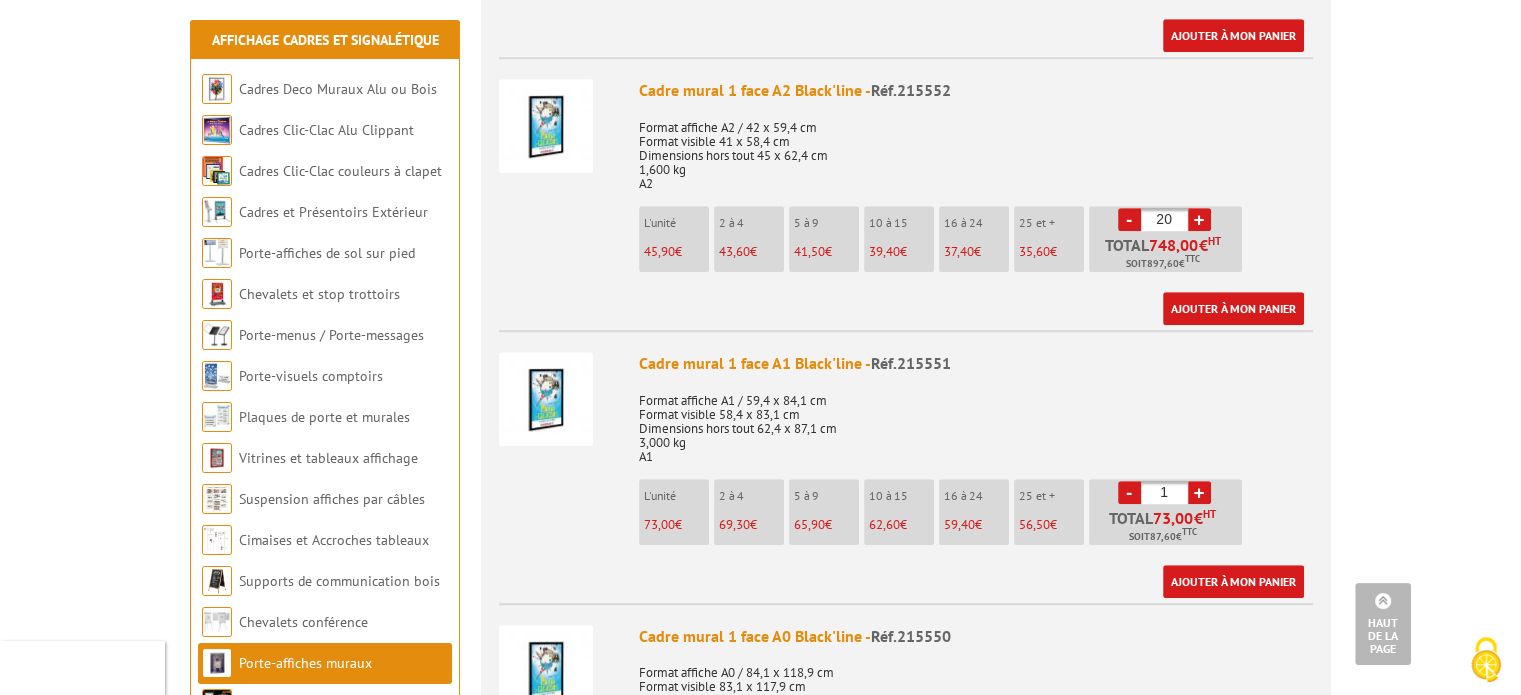 type on "20" 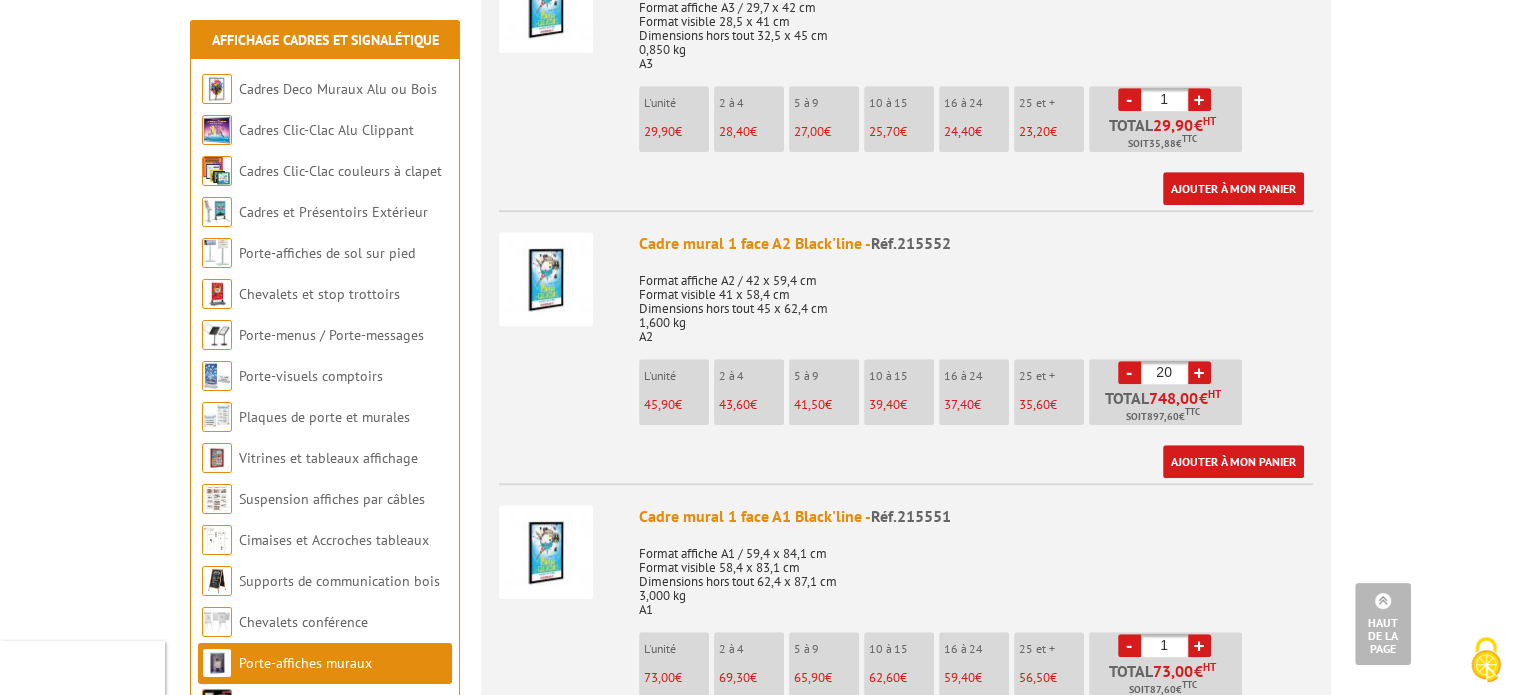 scroll, scrollTop: 1176, scrollLeft: 0, axis: vertical 